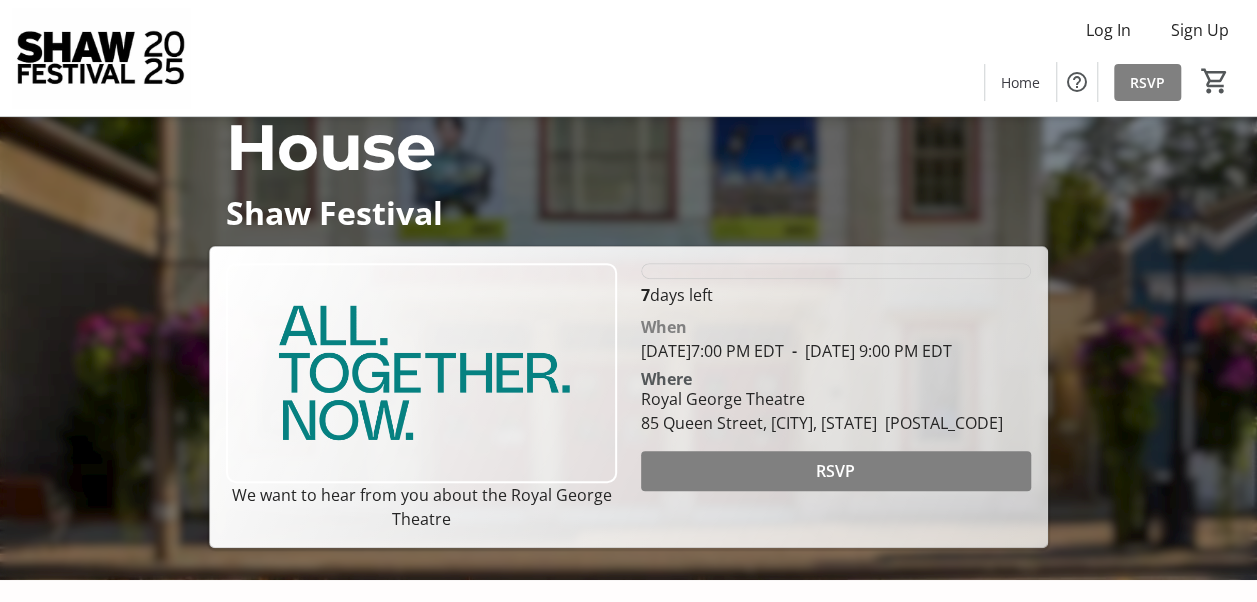 scroll, scrollTop: 188, scrollLeft: 0, axis: vertical 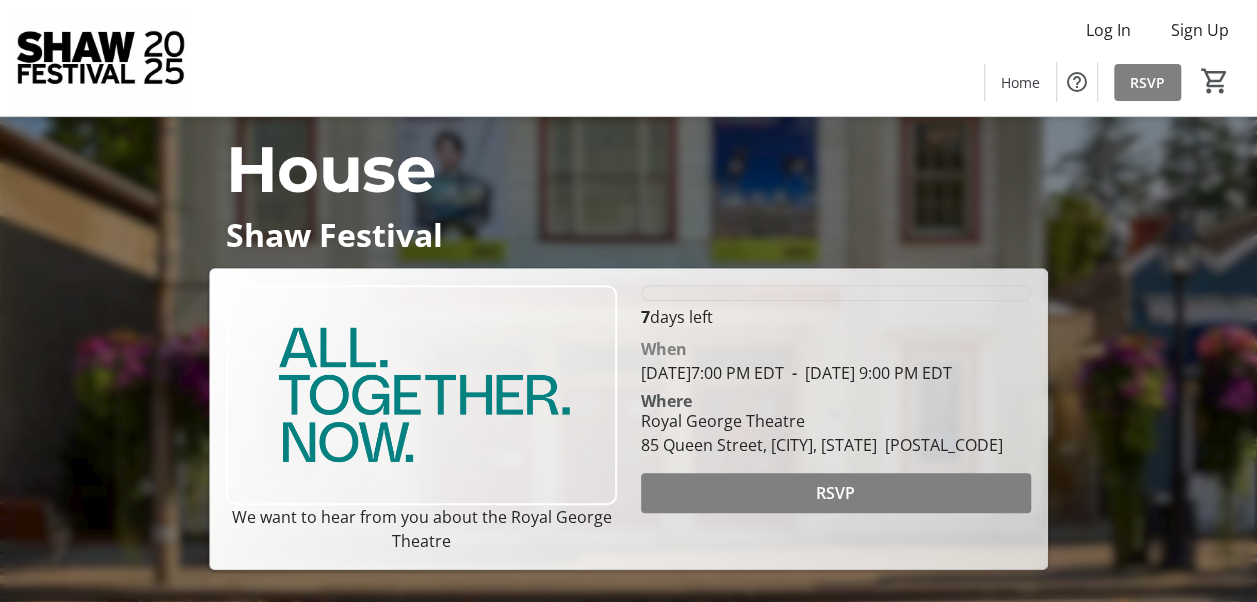 click on "Royal George Theatre  Community Open House Shaw Festival We want to hear from you about the Royal George Theatre 7  days left When  [DATE]   7:00 PM EDT   -   [DATE] 9:00 PM EDT   Where  Royal George Theatre 85 Queen Street, [CITY], [STATE]  [POSTAL_CODE]  RSVP" at bounding box center (628, 249) 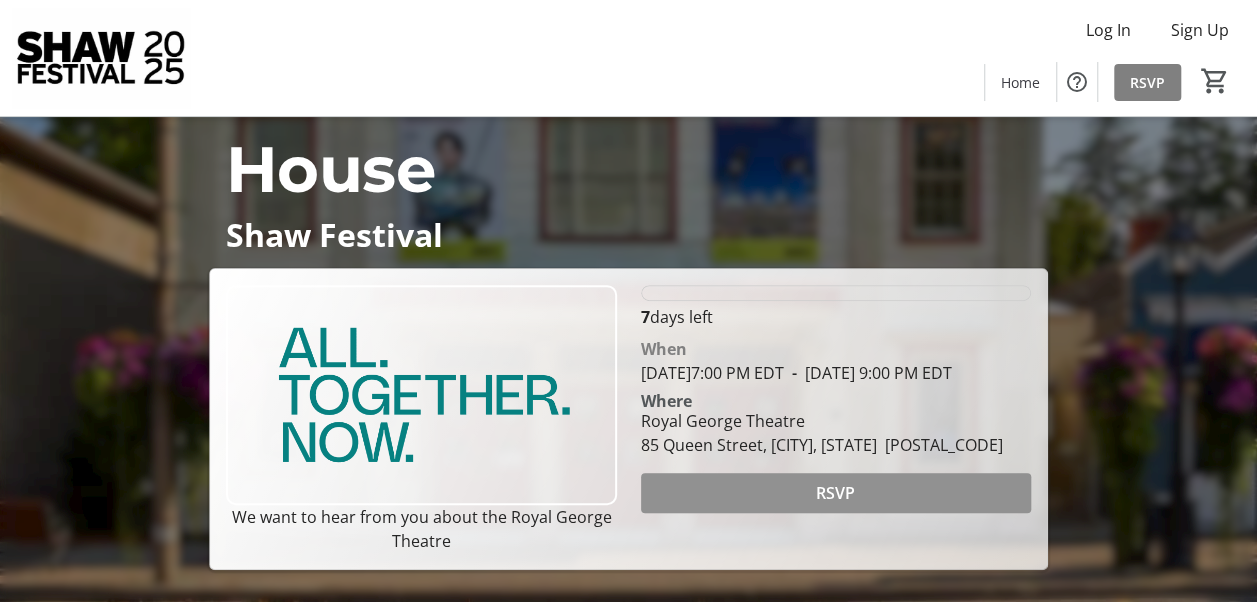 click on "RSVP" at bounding box center (835, 493) 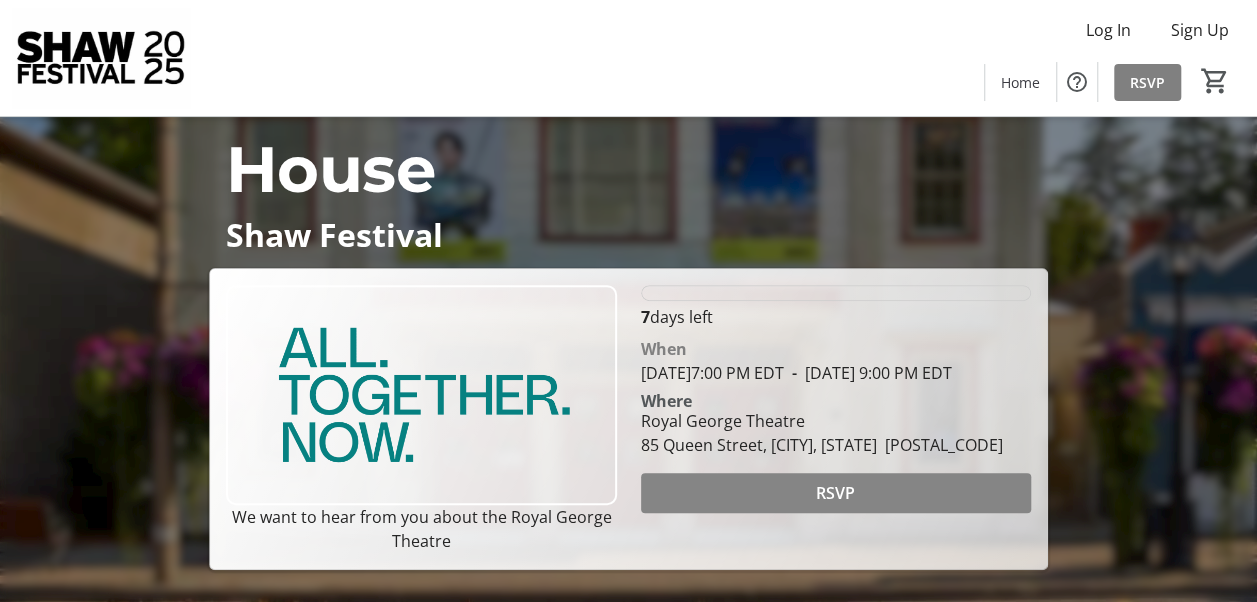 scroll, scrollTop: 0, scrollLeft: 0, axis: both 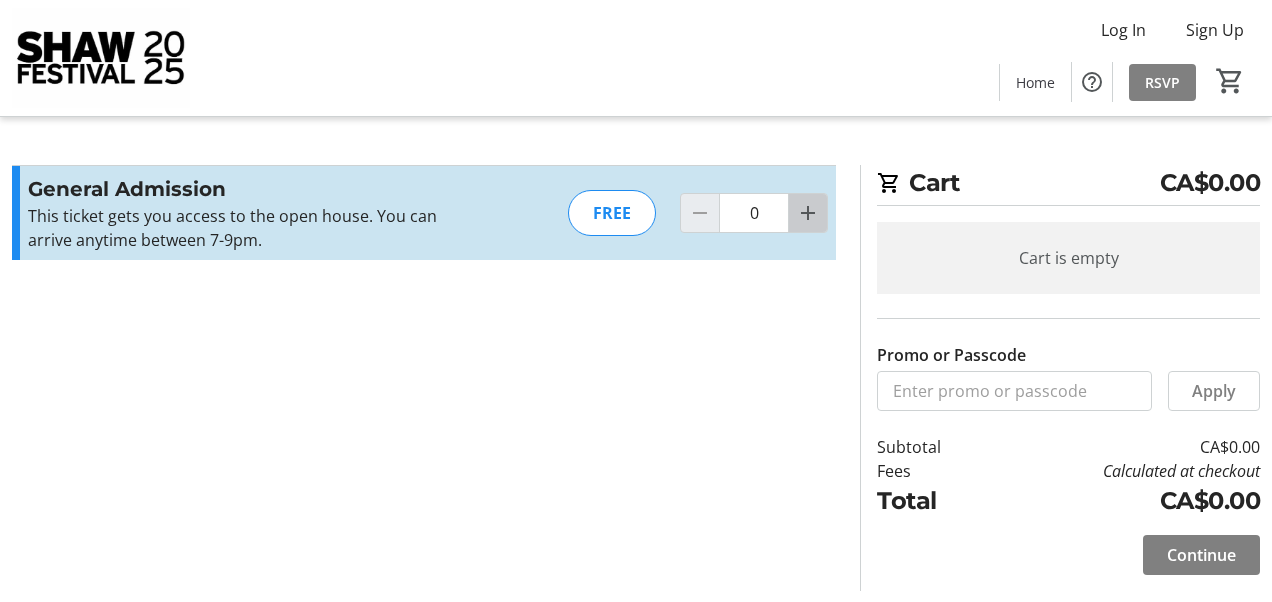 click at bounding box center (808, 213) 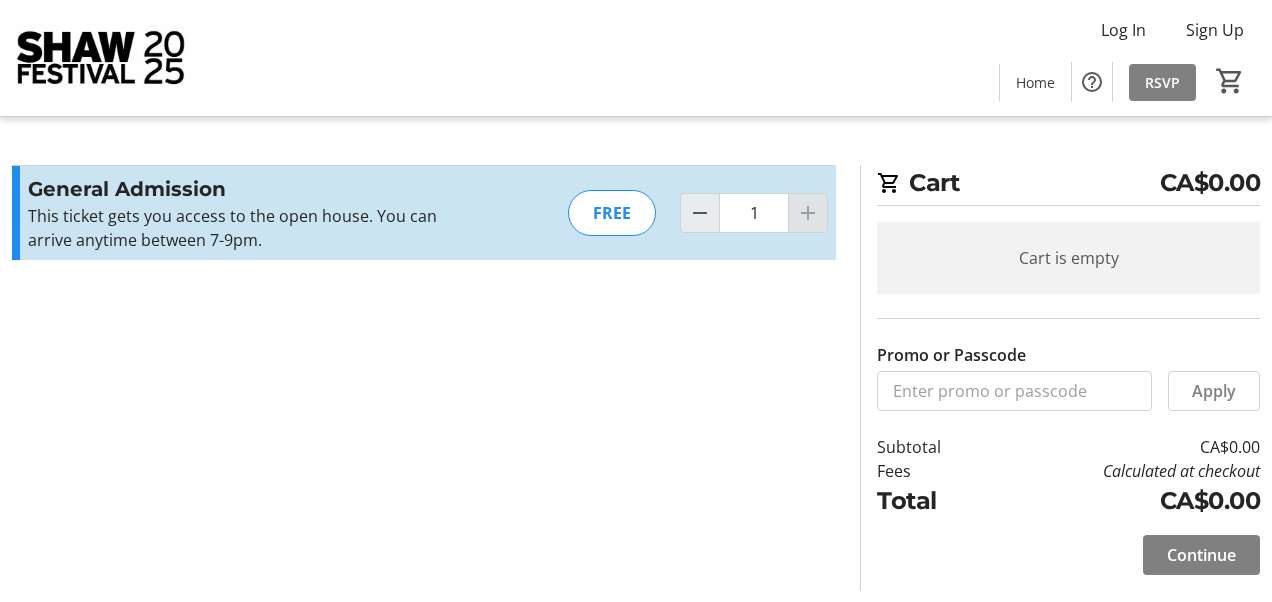 click at bounding box center [808, 213] 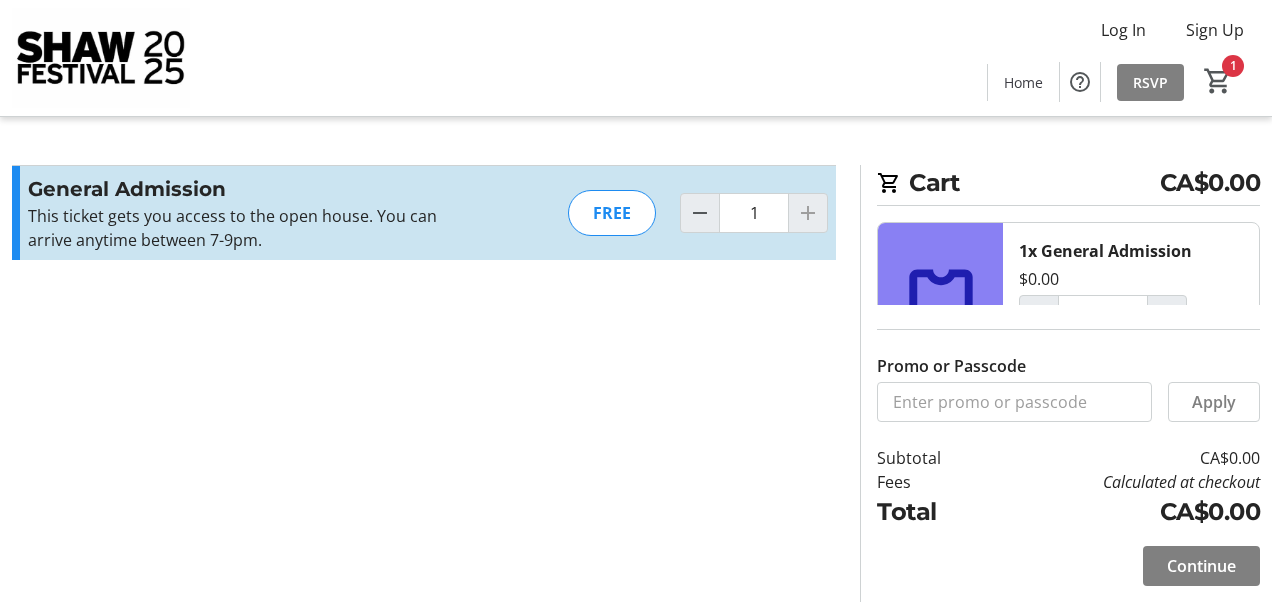click at bounding box center [808, 213] 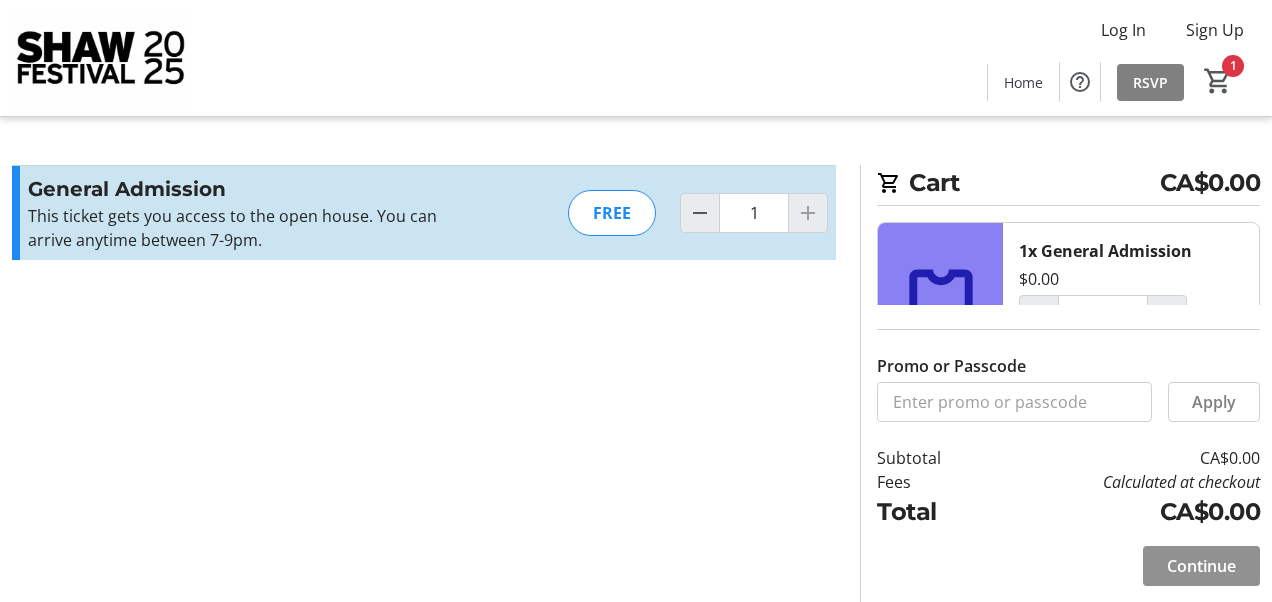 click on "Continue" at bounding box center [1201, 566] 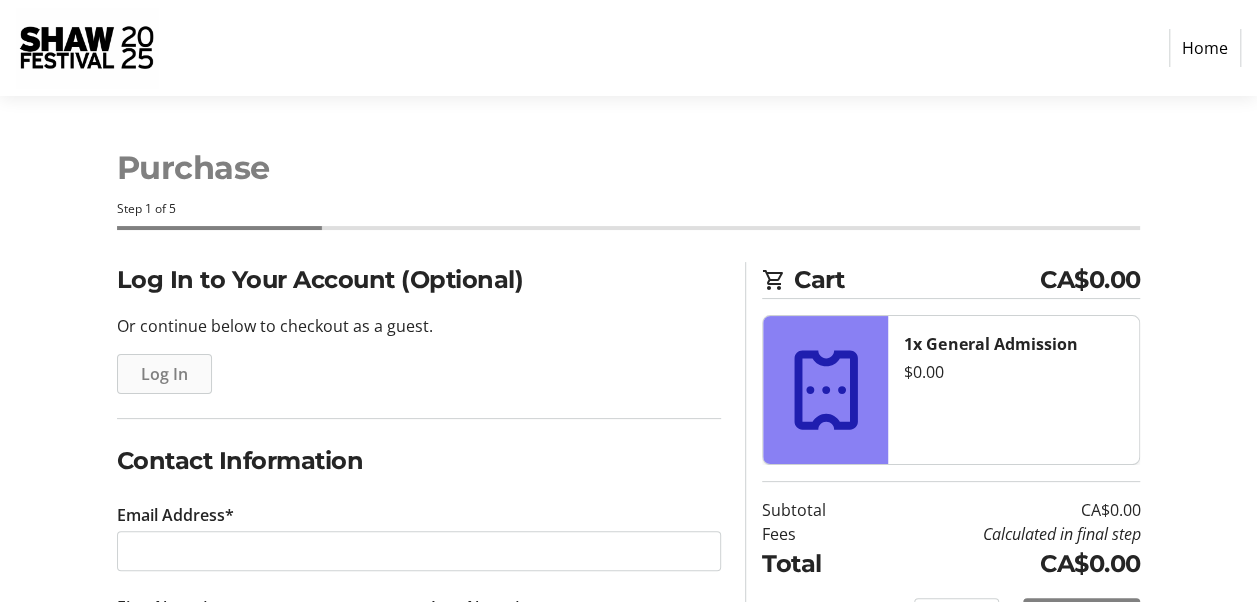 click on "Log In" at bounding box center (164, 374) 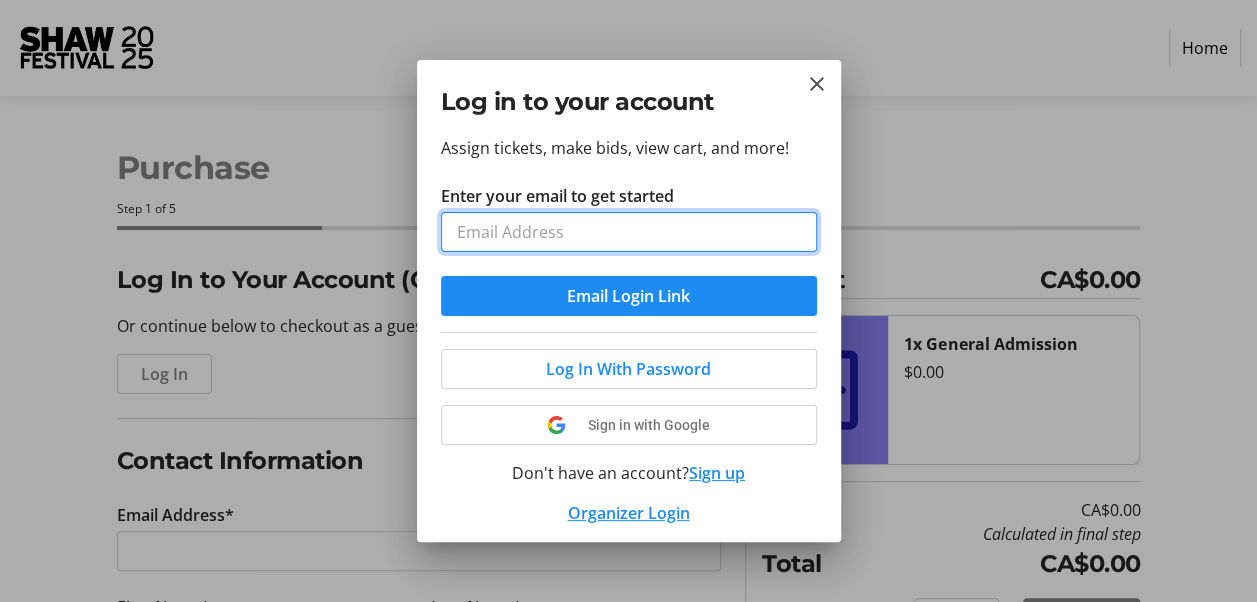 click on "Enter your email to get started" at bounding box center (629, 232) 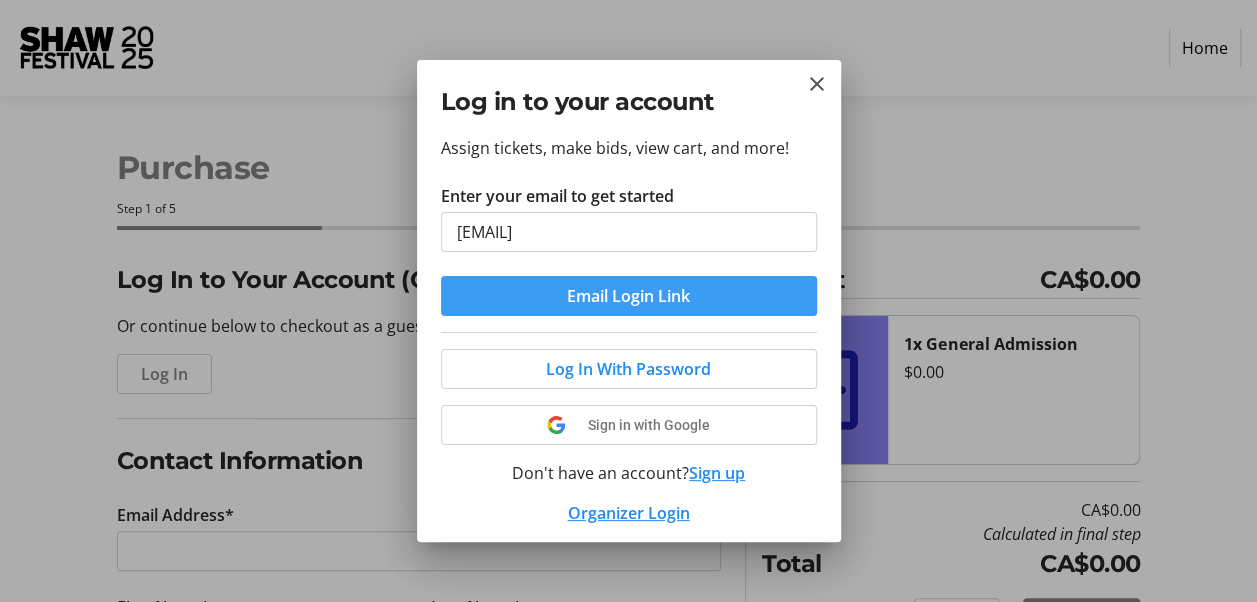 click on "Email Login Link" at bounding box center (628, 296) 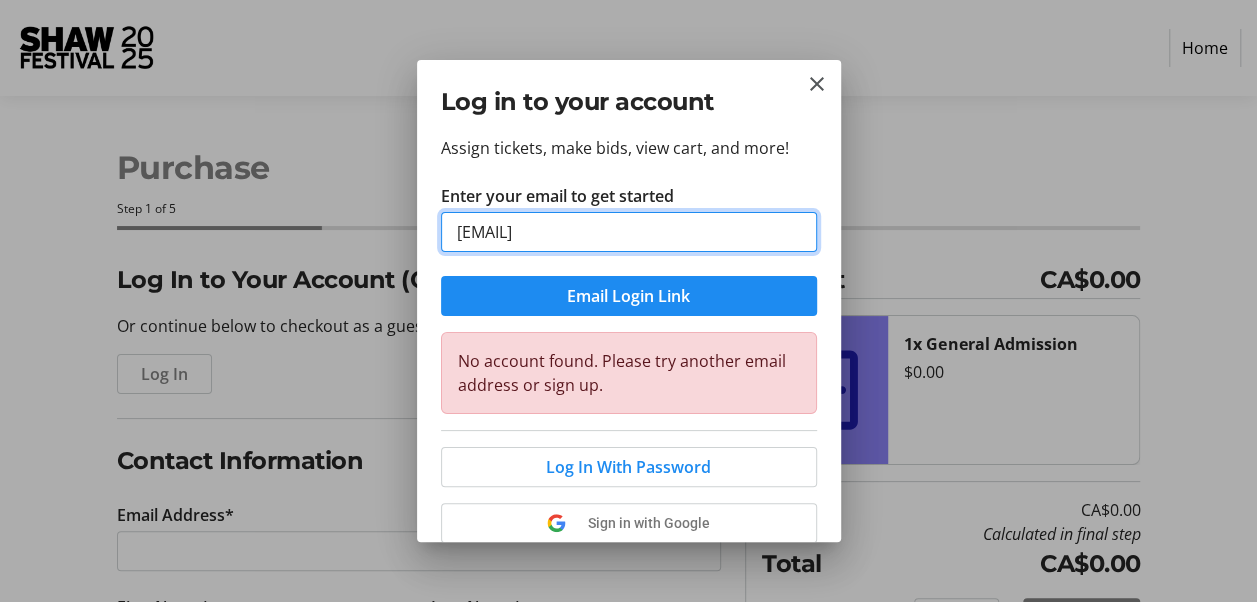 click on "[EMAIL]" at bounding box center (629, 232) 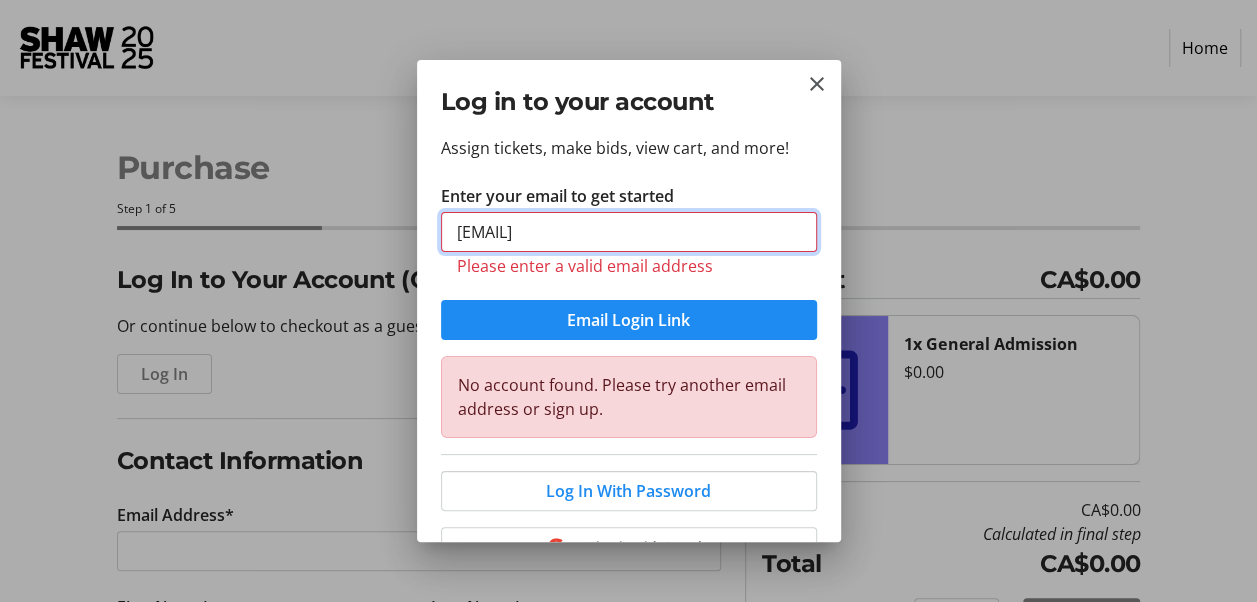 click on "Email Login Link" at bounding box center (629, 320) 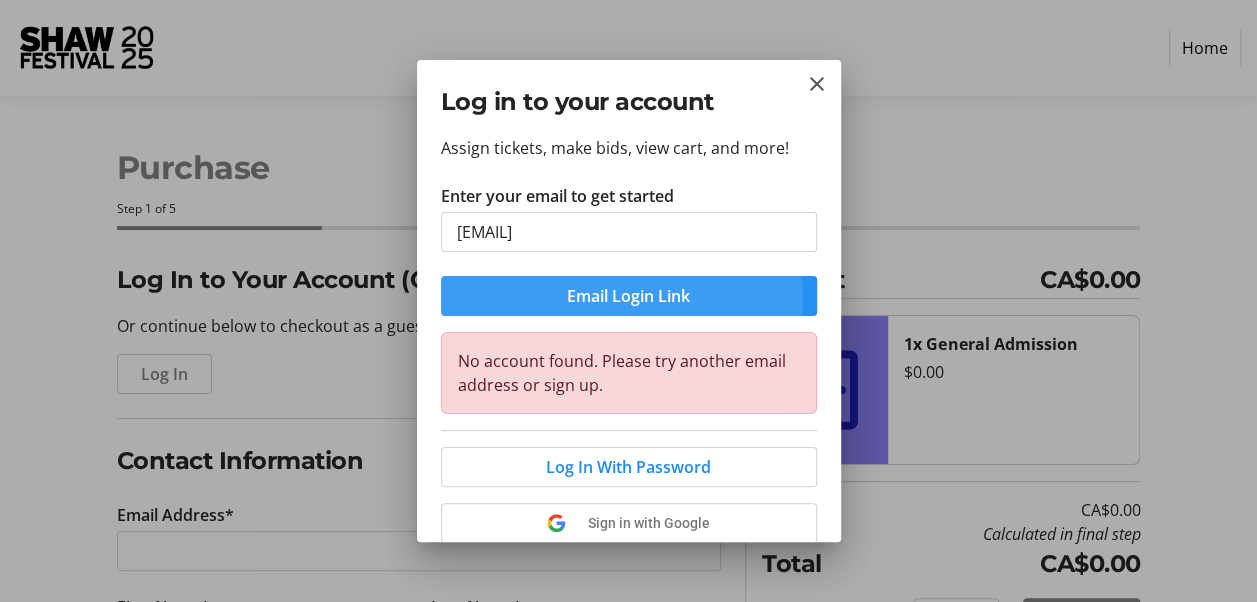 click on "Email Login Link" at bounding box center [628, 296] 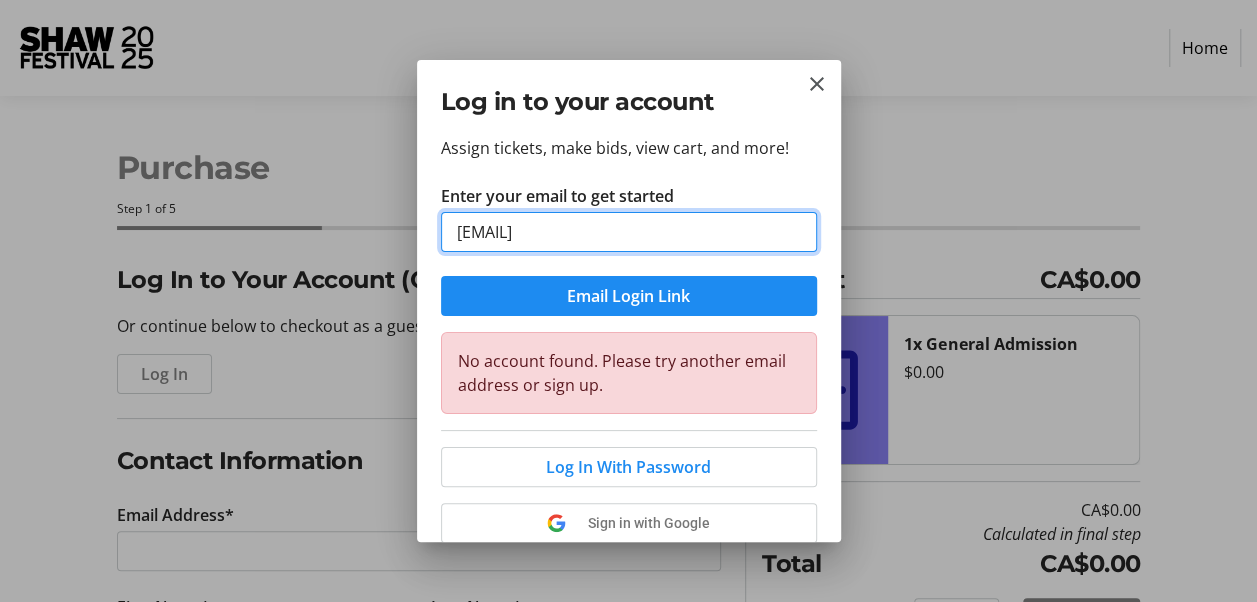 click on "[EMAIL]" at bounding box center [629, 232] 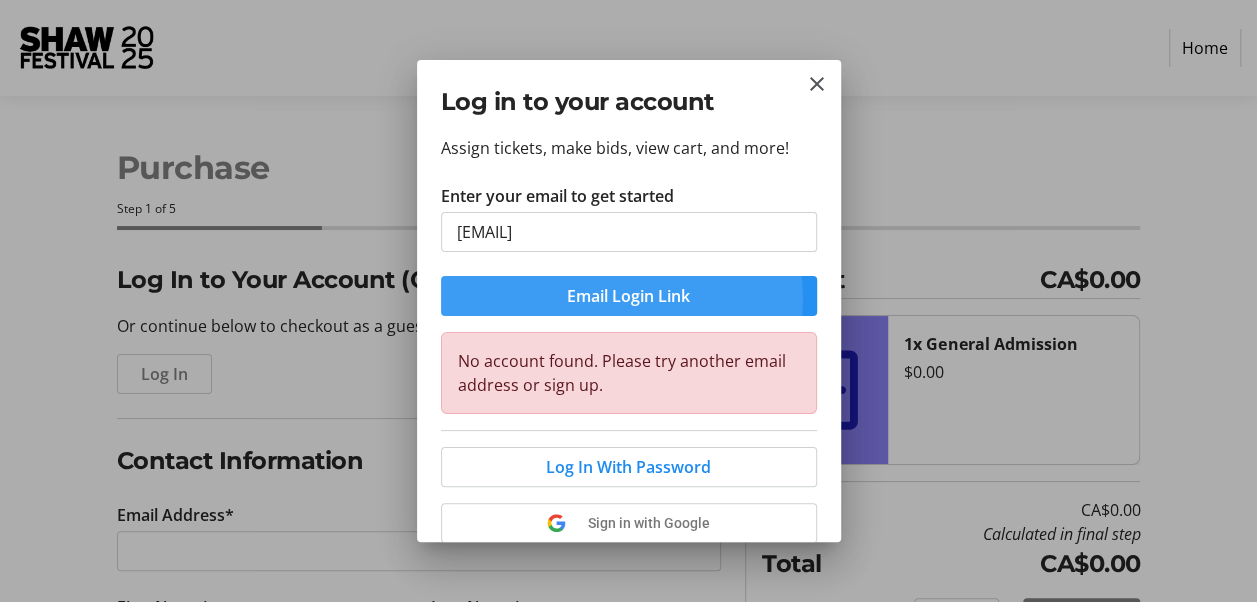 click on "Email Login Link" at bounding box center [628, 296] 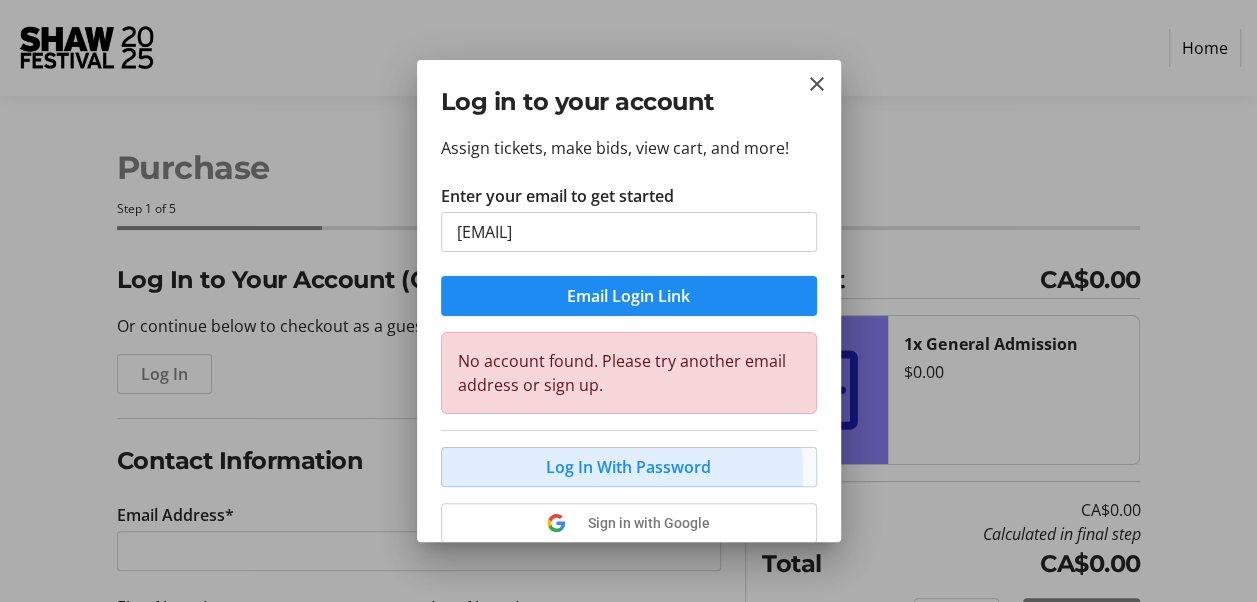 click on "Log In With Password" at bounding box center (628, 467) 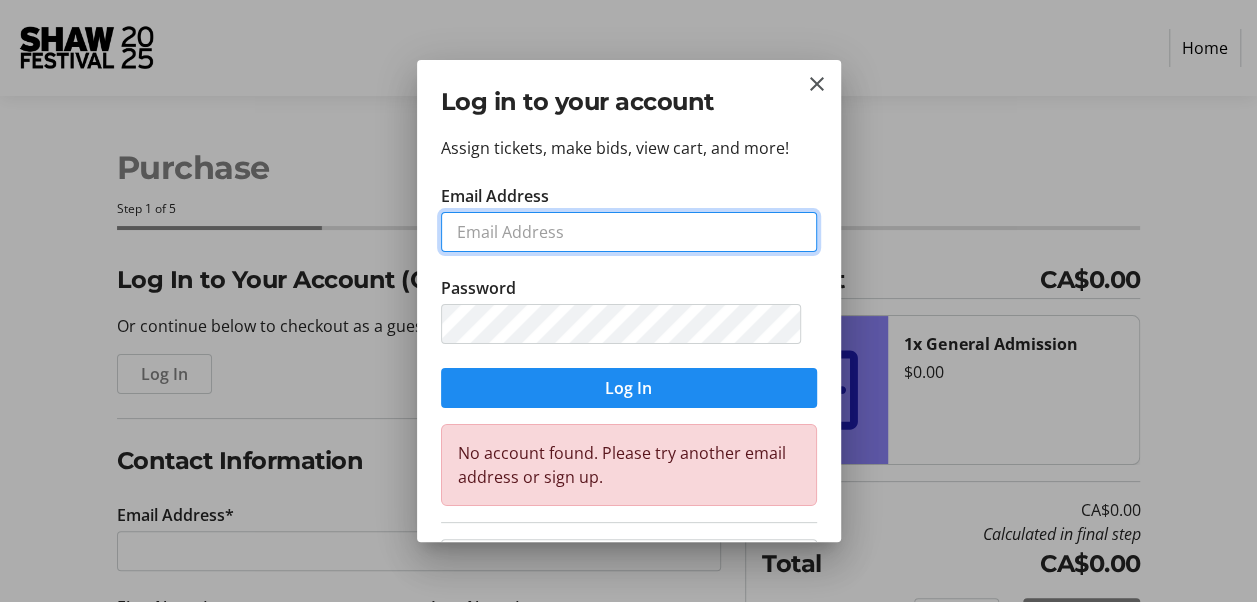 click on "Email Address" at bounding box center (629, 232) 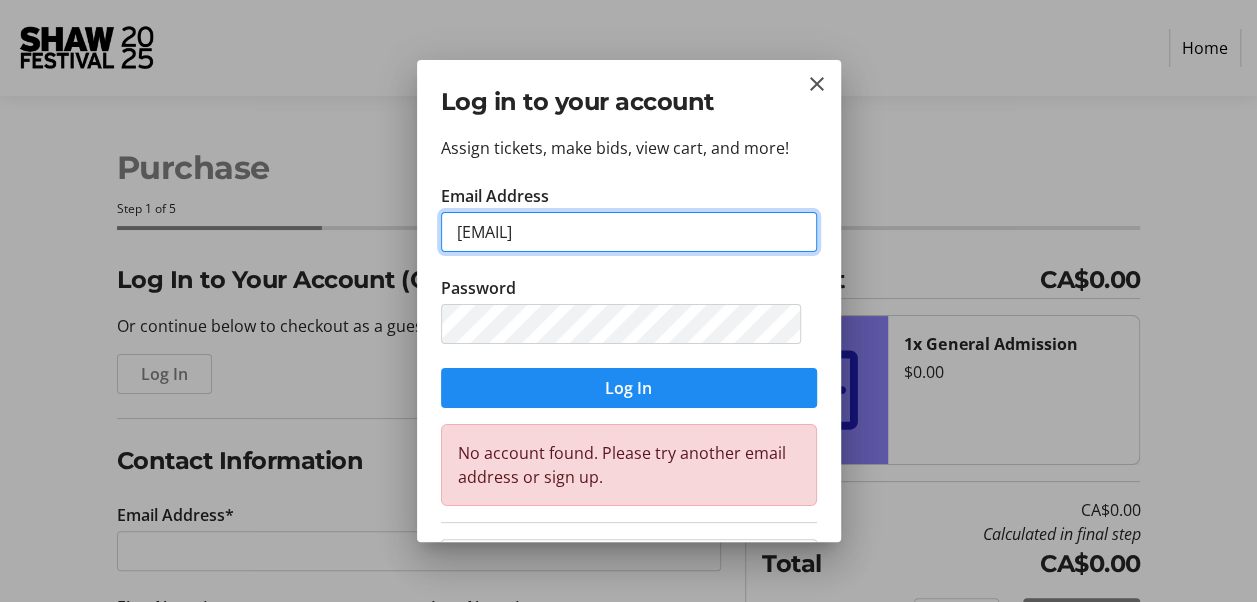 type on "[EMAIL]" 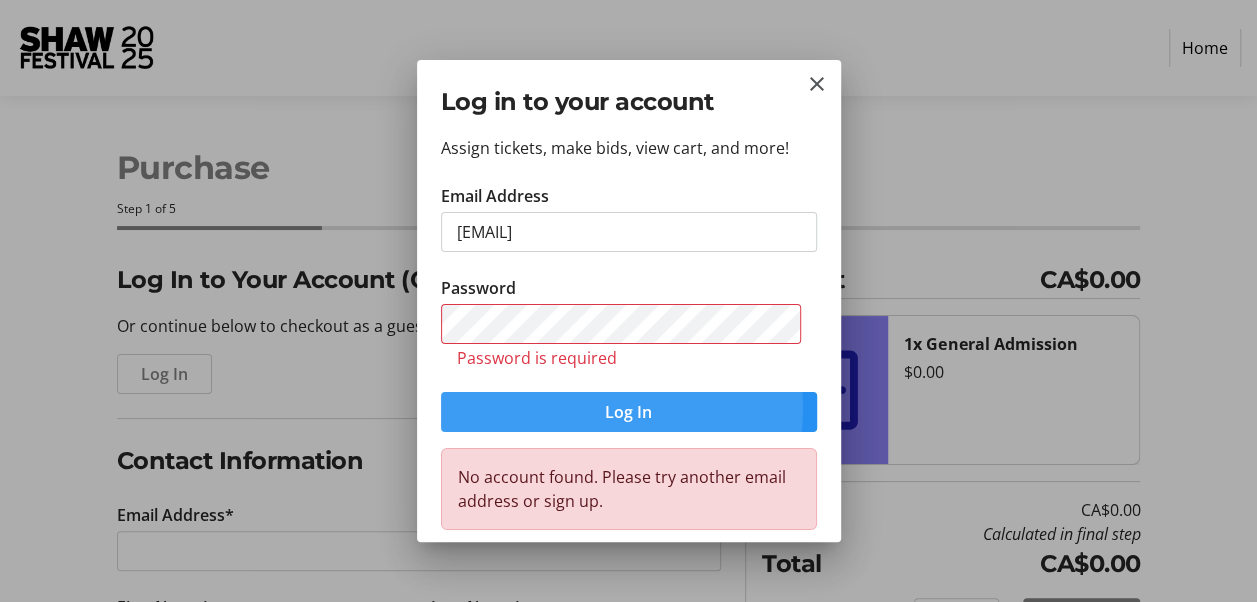 click at bounding box center [629, 412] 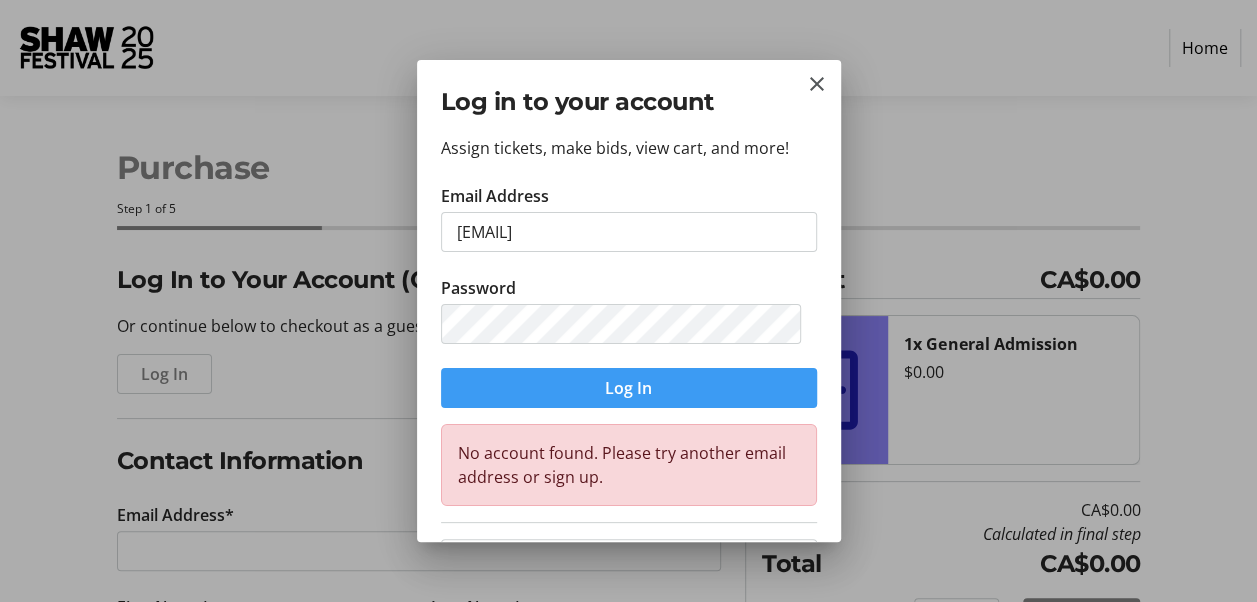 click at bounding box center (629, 388) 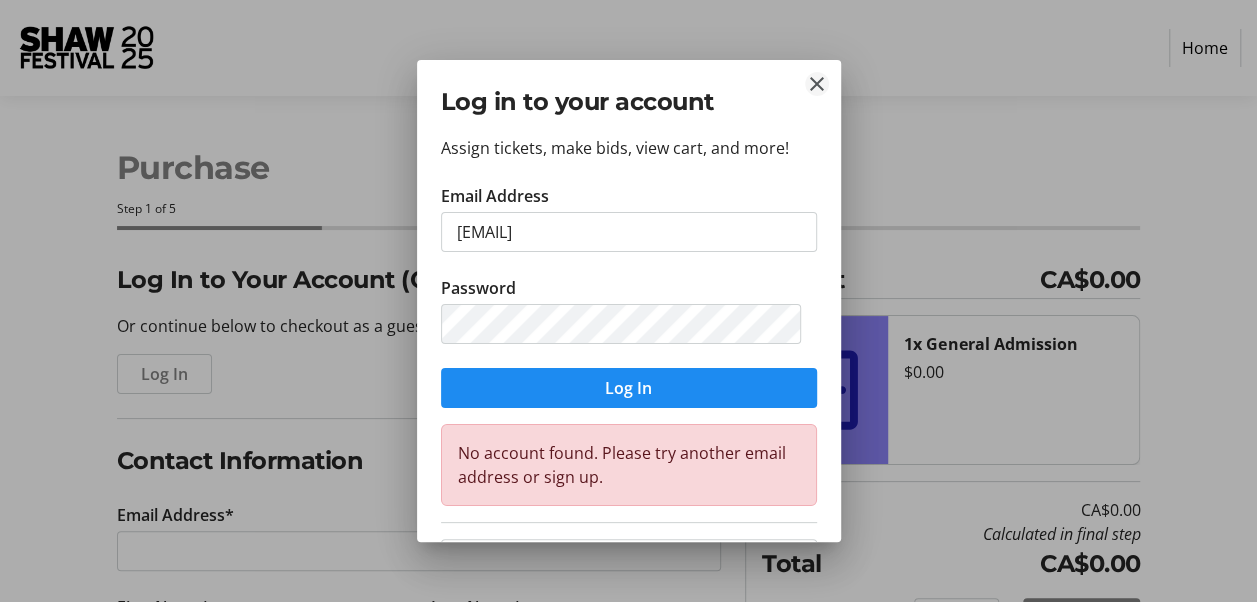 click at bounding box center [817, 84] 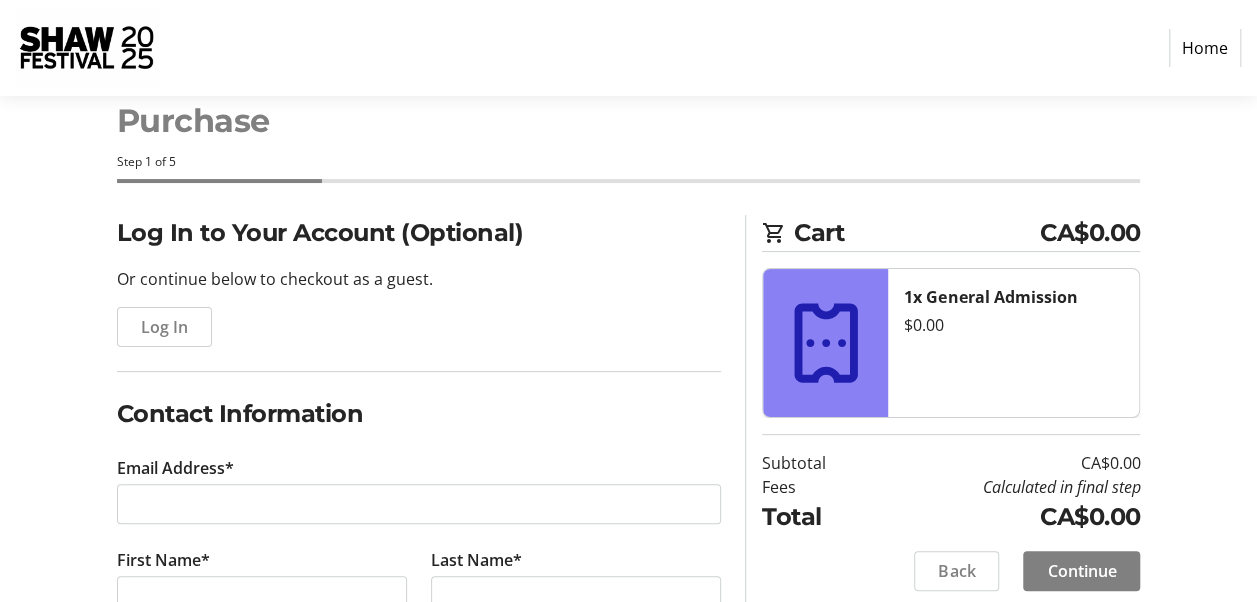 scroll, scrollTop: 106, scrollLeft: 0, axis: vertical 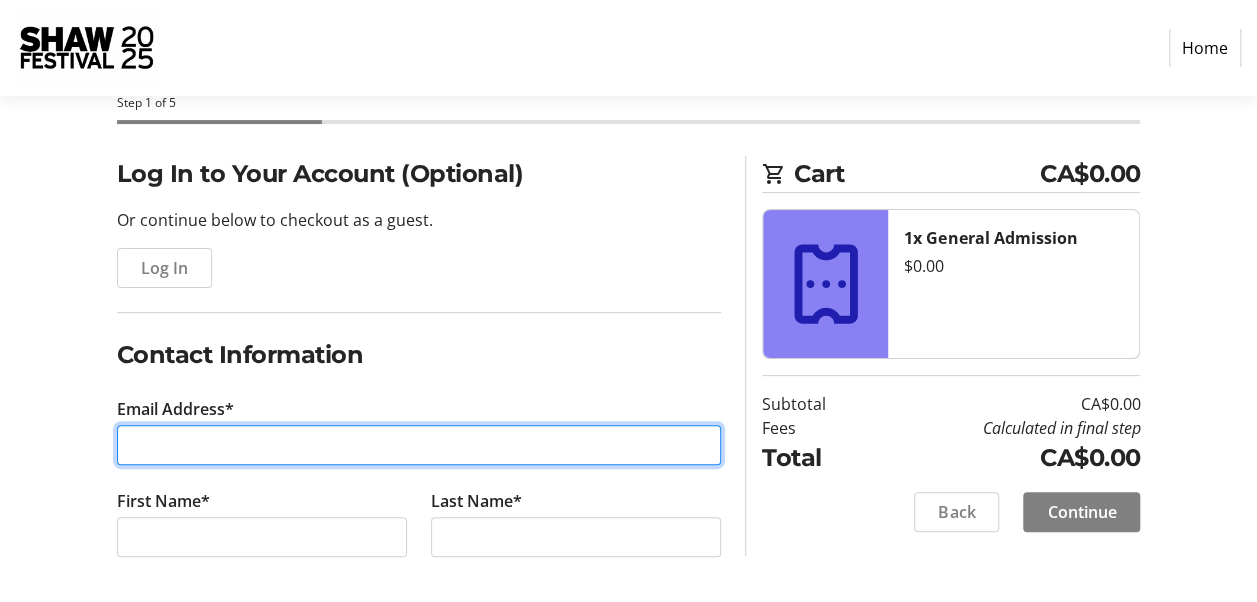 click on "Email Address*" at bounding box center (419, 445) 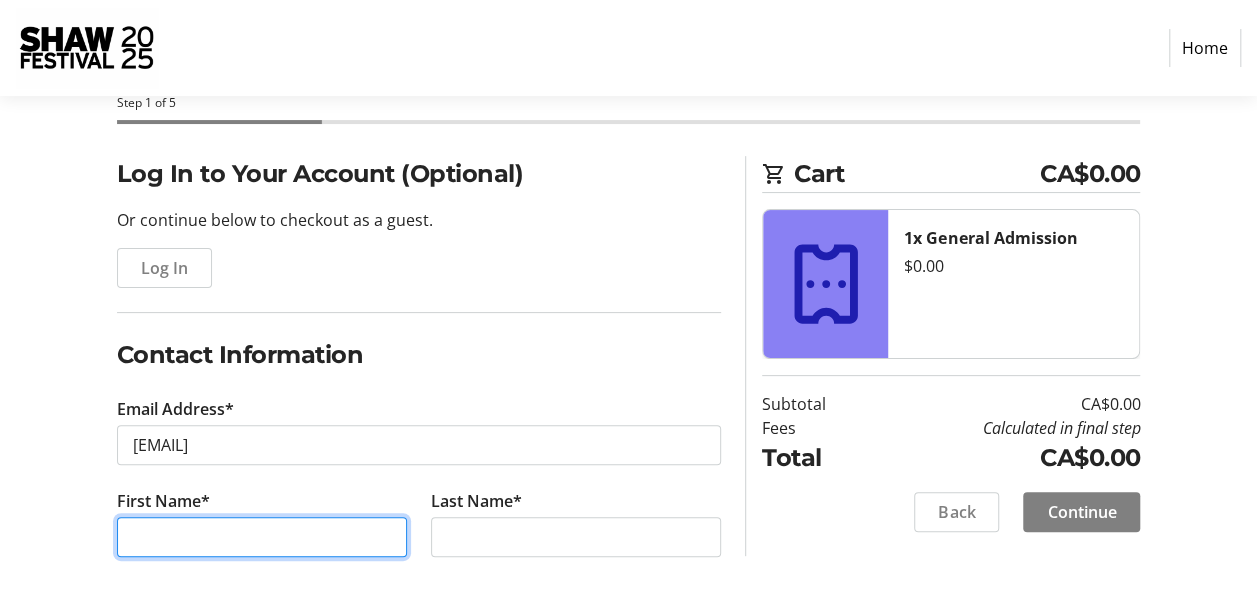 type on "[FIRST]" 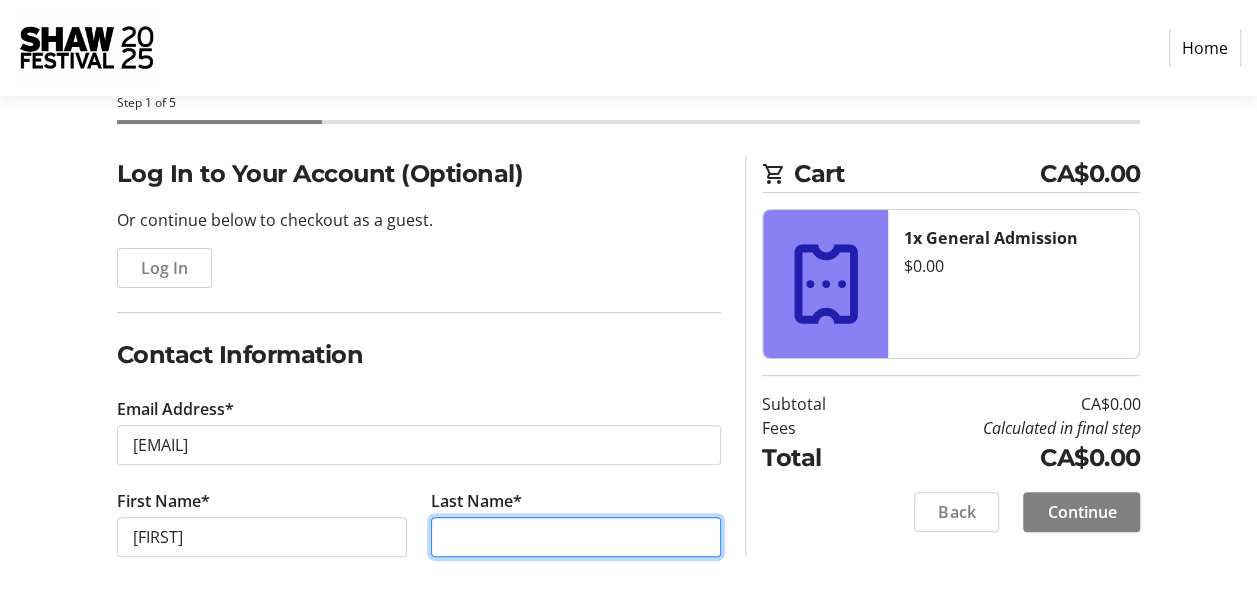 type on "[LAST]" 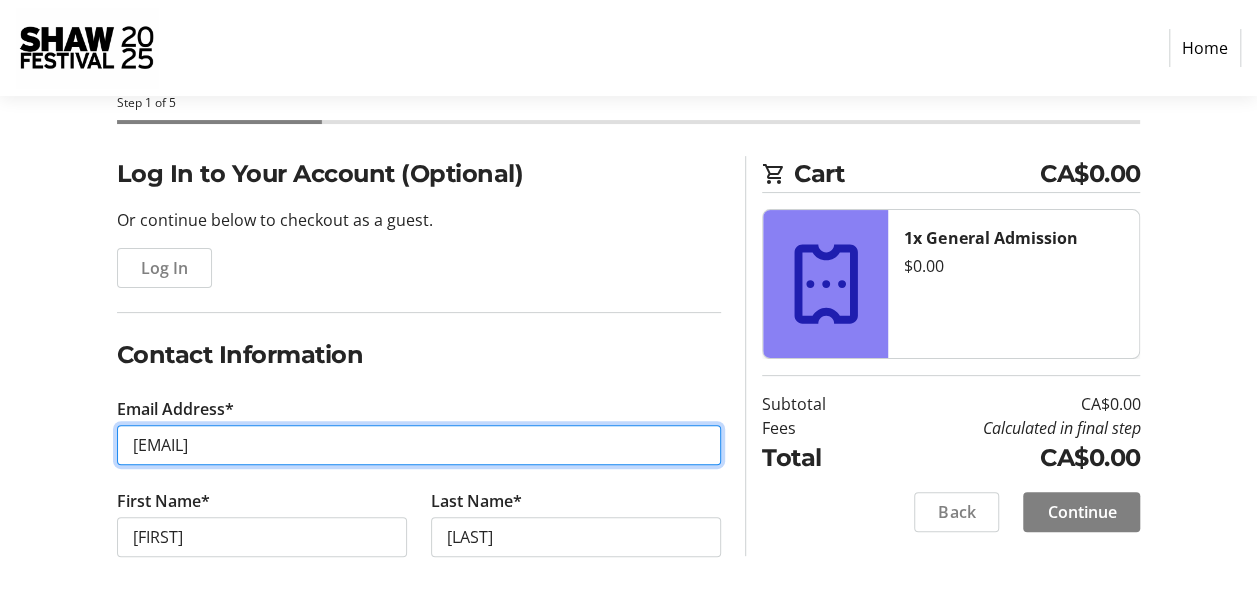 type on "[EMAIL]" 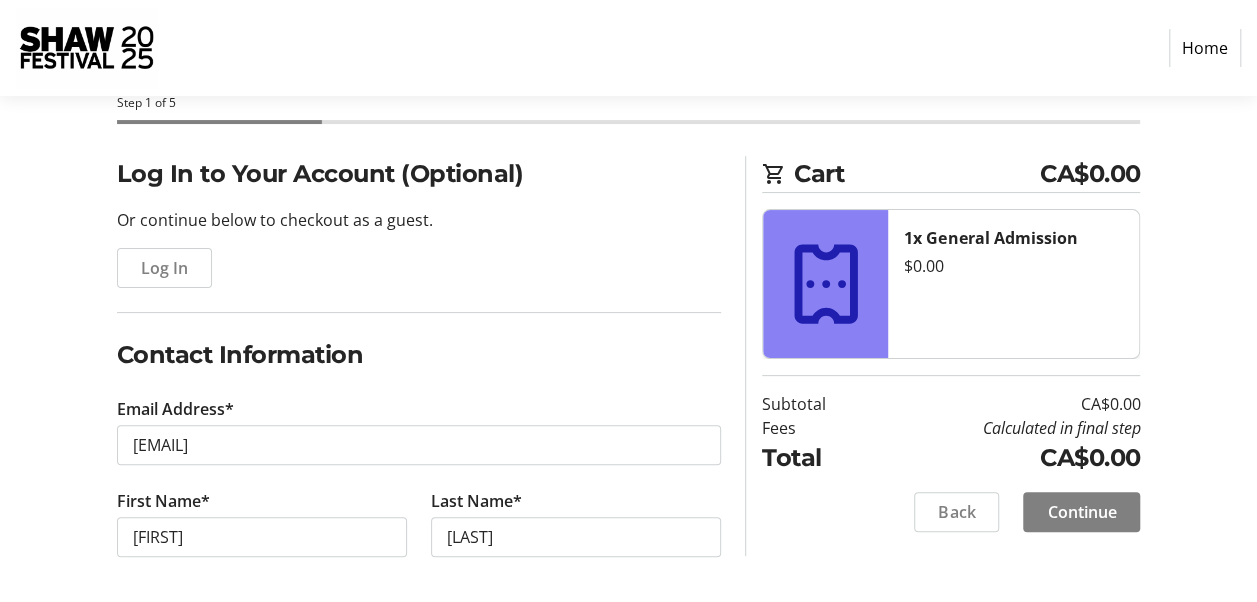 click on "Contact Information" at bounding box center [419, 355] 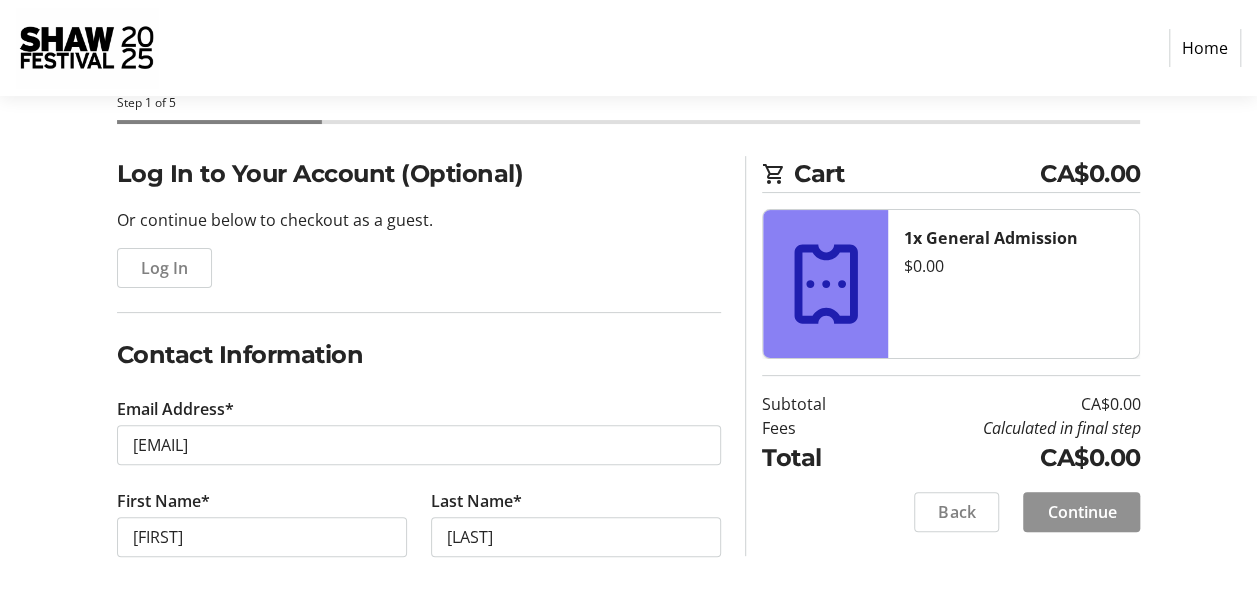 click on "Continue" at bounding box center (1081, 512) 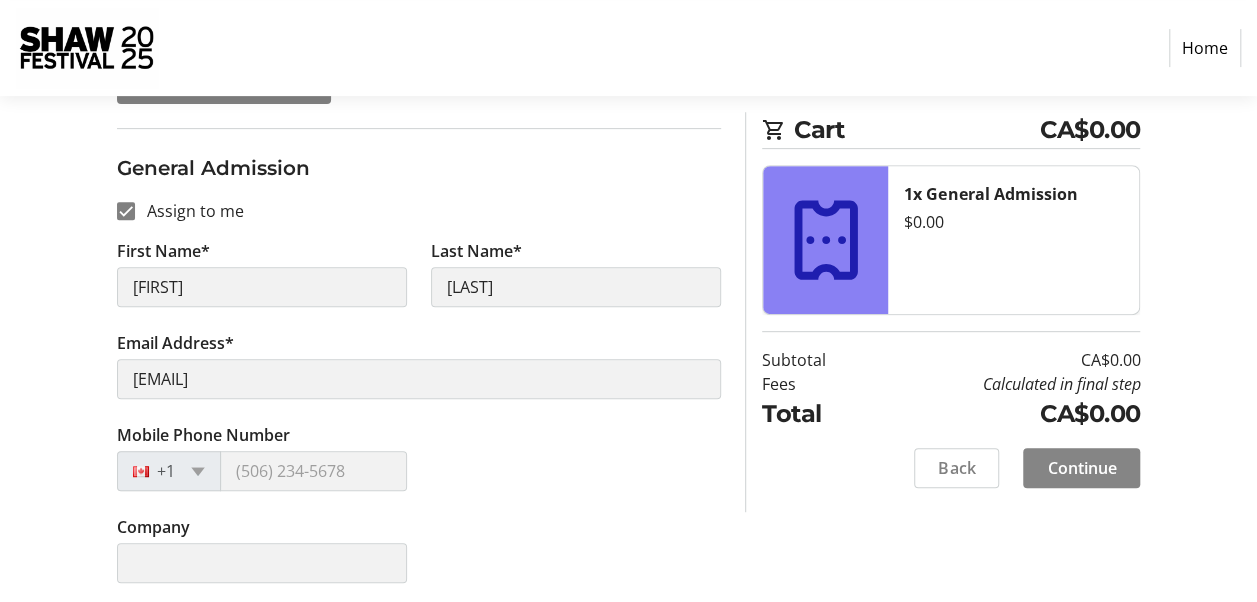 scroll, scrollTop: 340, scrollLeft: 0, axis: vertical 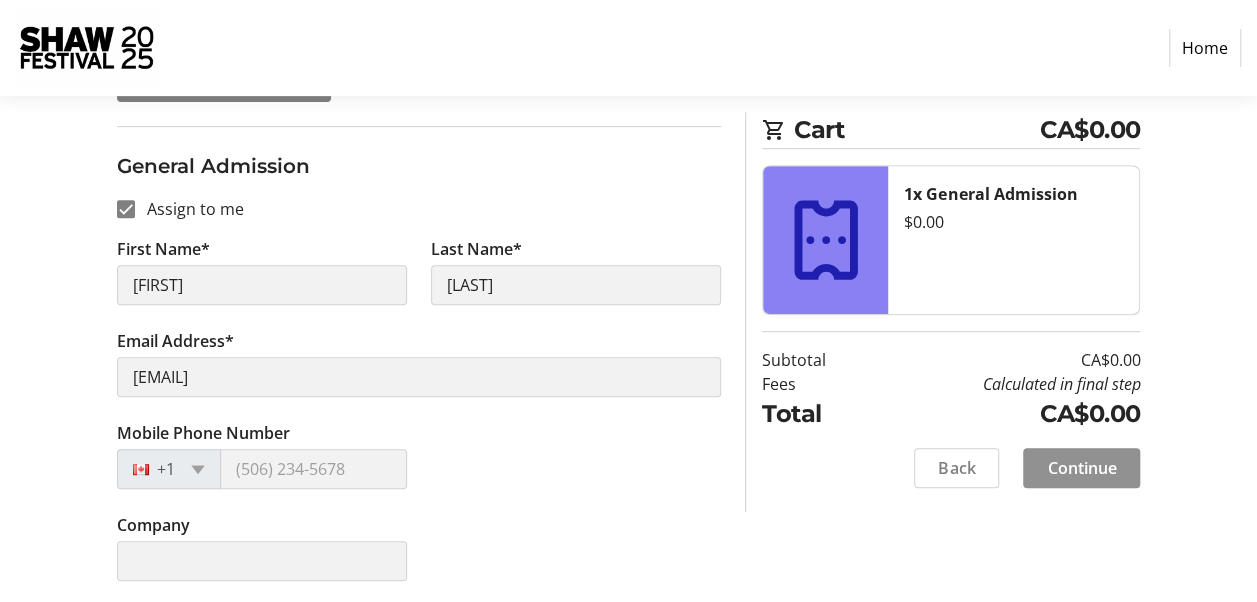 click on "Continue" at bounding box center [1081, 468] 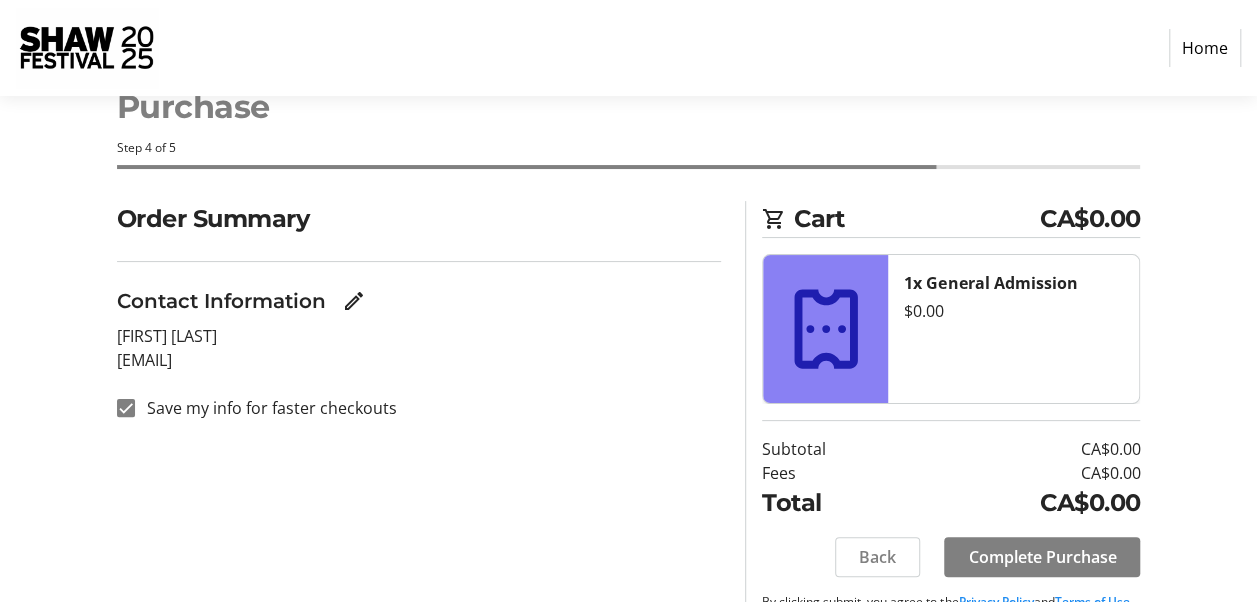 scroll, scrollTop: 110, scrollLeft: 0, axis: vertical 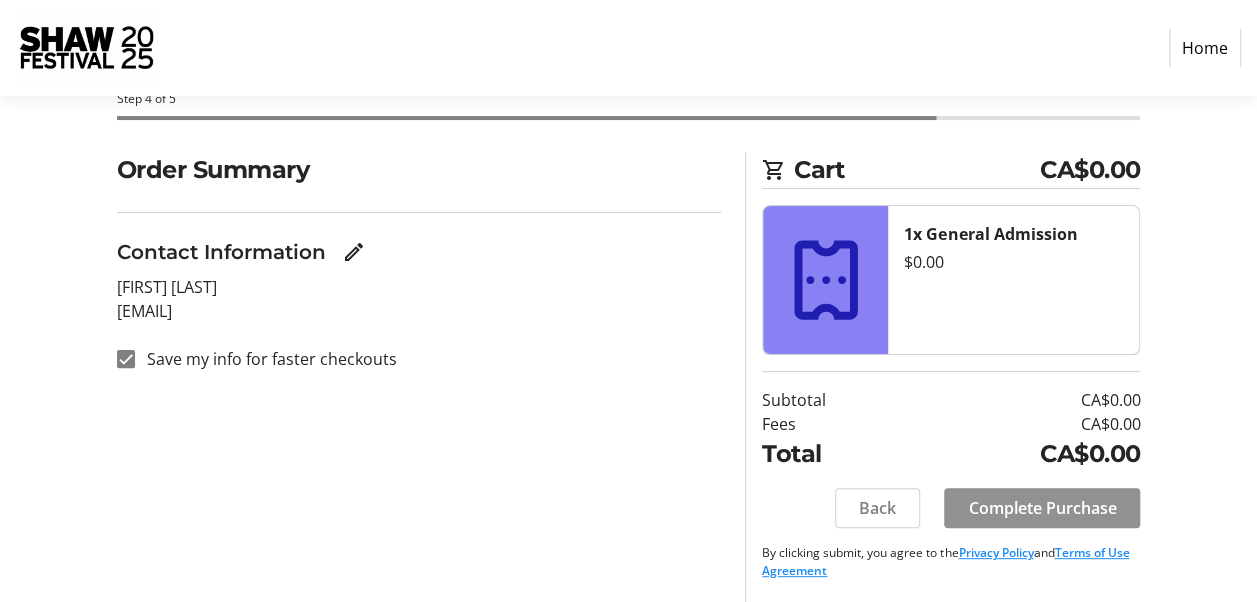 click on "Complete Purchase" at bounding box center (1042, 508) 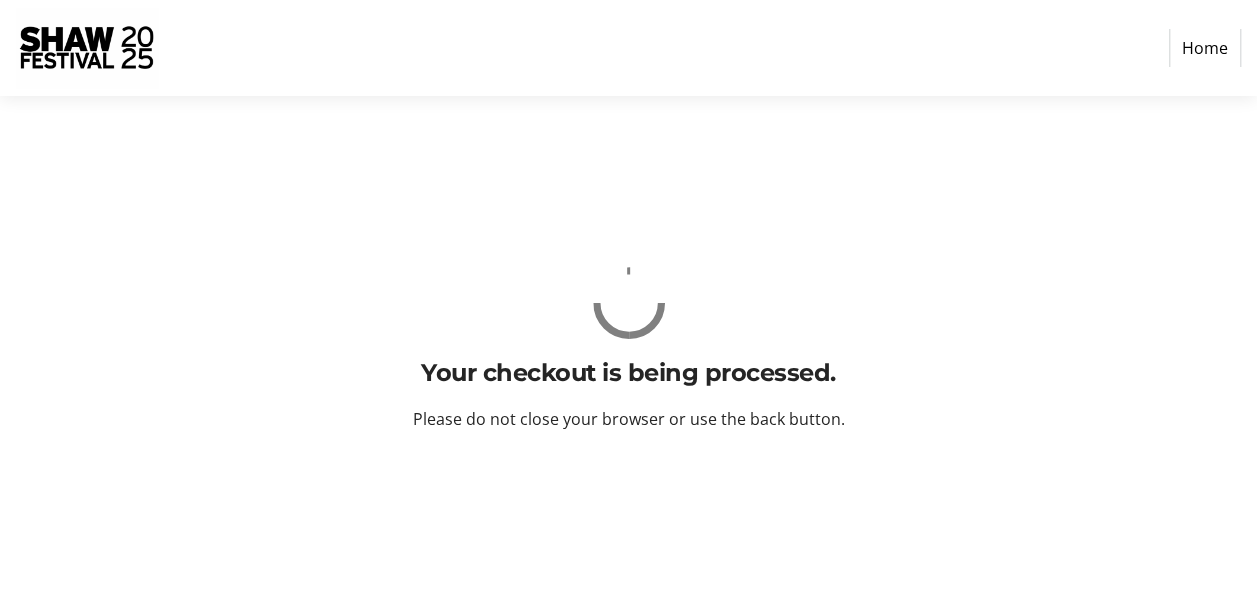 scroll, scrollTop: 0, scrollLeft: 0, axis: both 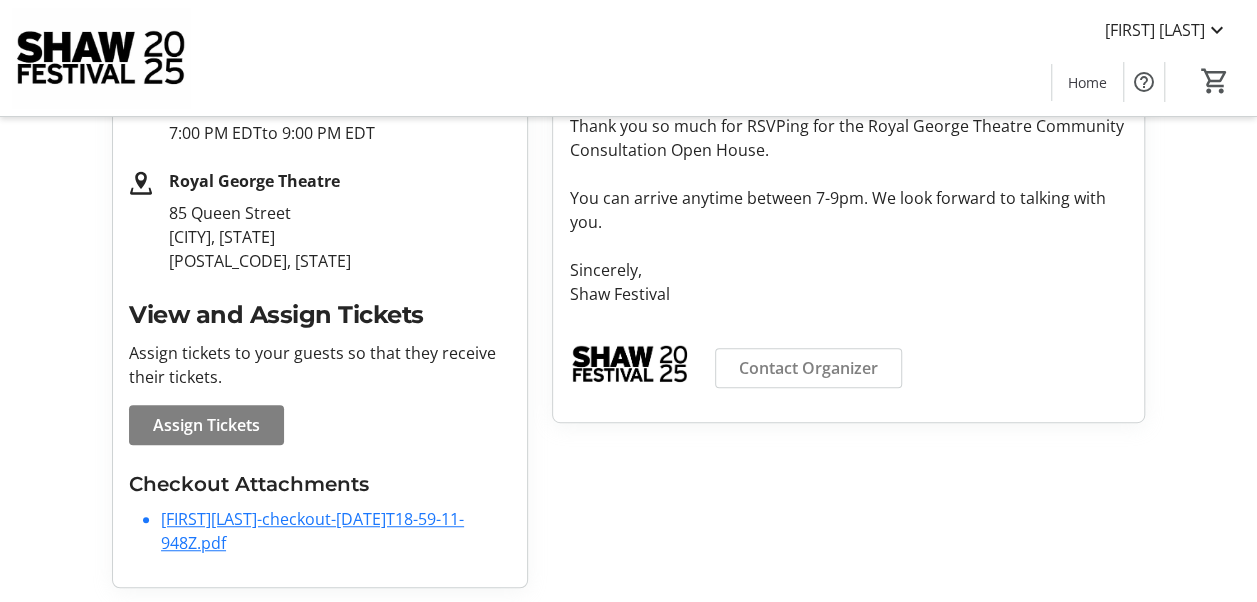 click on "[FIRST][LAST]-checkout-[DATE]T18-59-11-948Z.pdf" at bounding box center [312, 531] 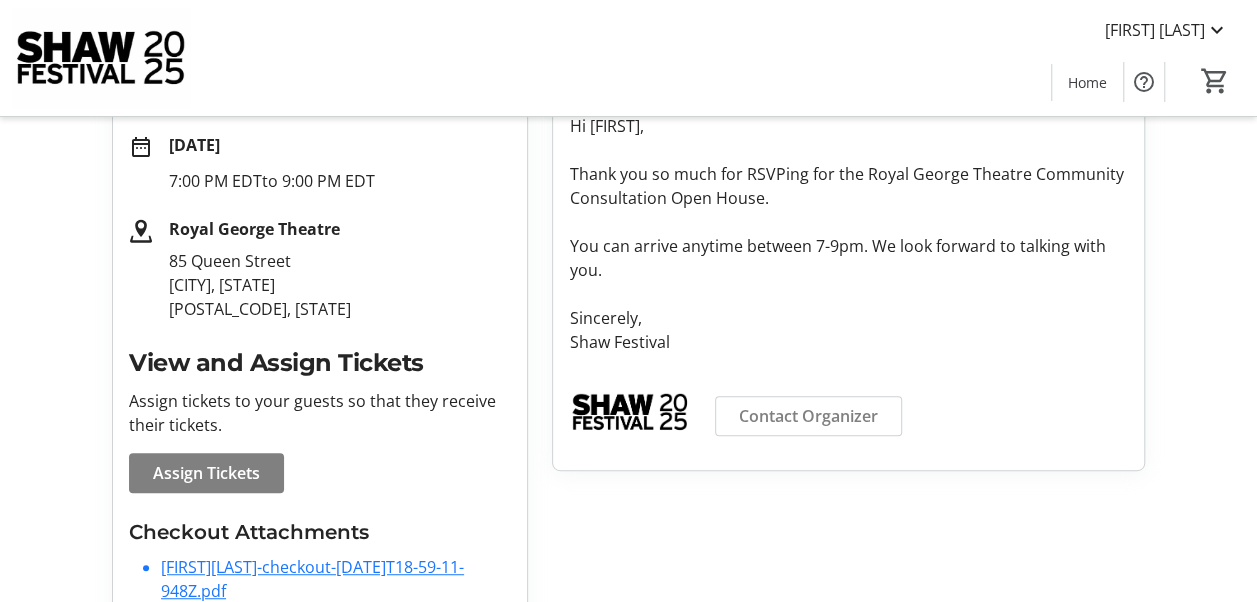 scroll, scrollTop: 353, scrollLeft: 0, axis: vertical 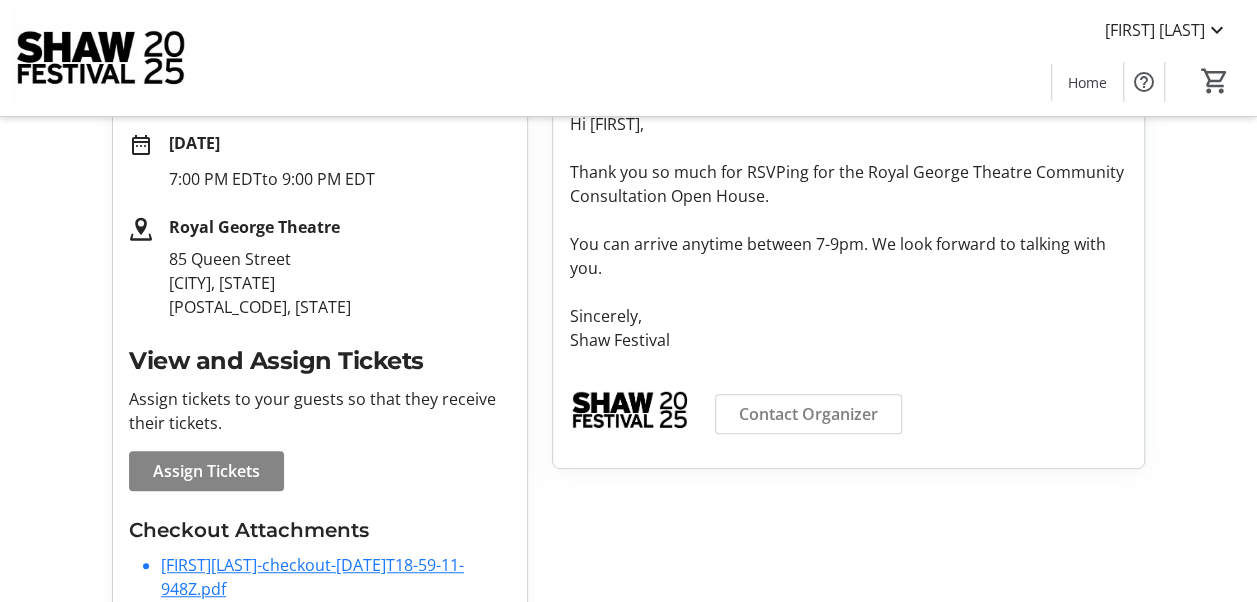 click on "Assign Tickets" at bounding box center [206, 471] 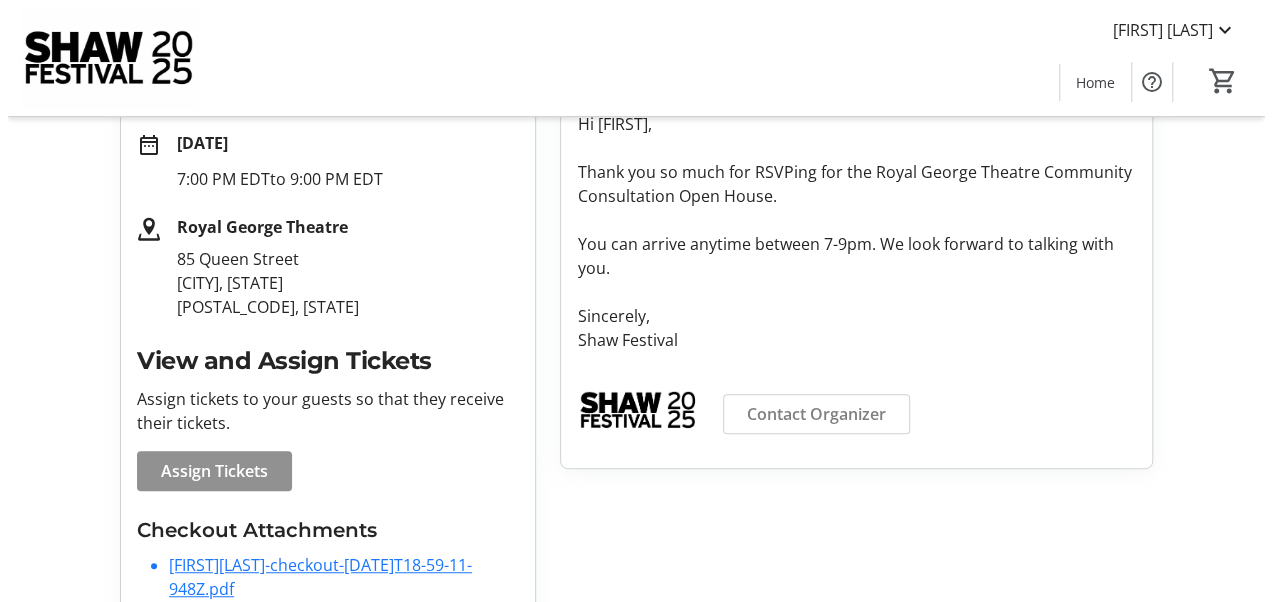 scroll, scrollTop: 0, scrollLeft: 0, axis: both 